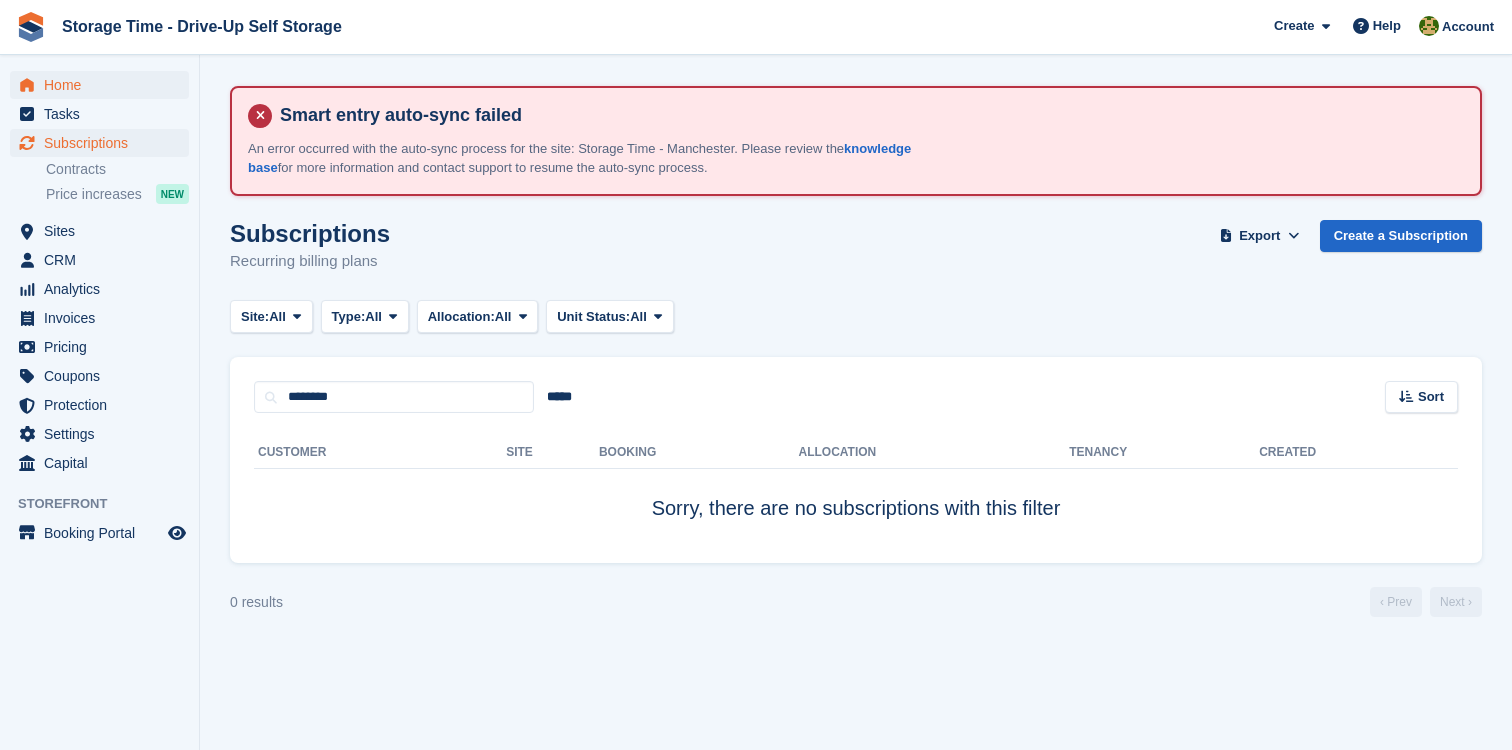 scroll, scrollTop: 0, scrollLeft: 0, axis: both 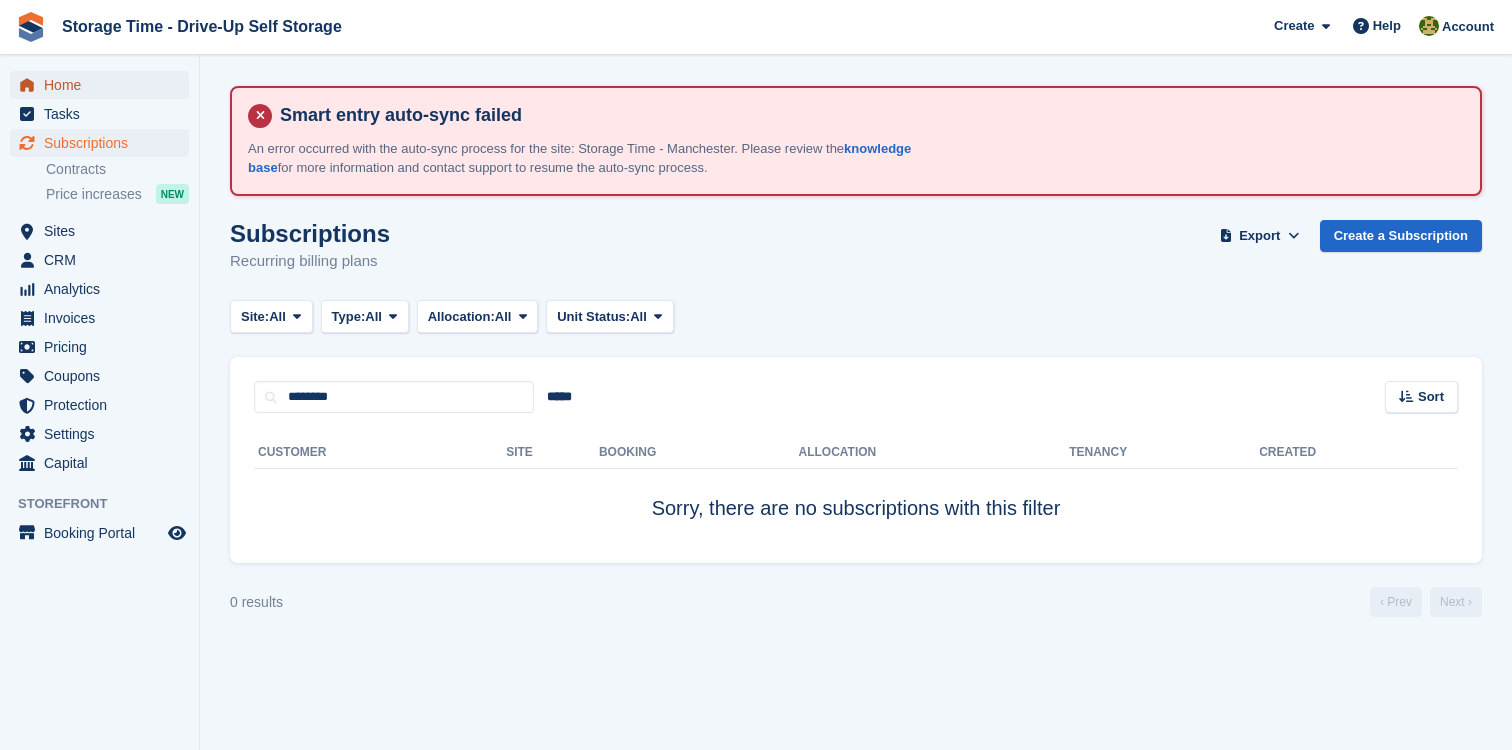 click on "Home" at bounding box center (104, 85) 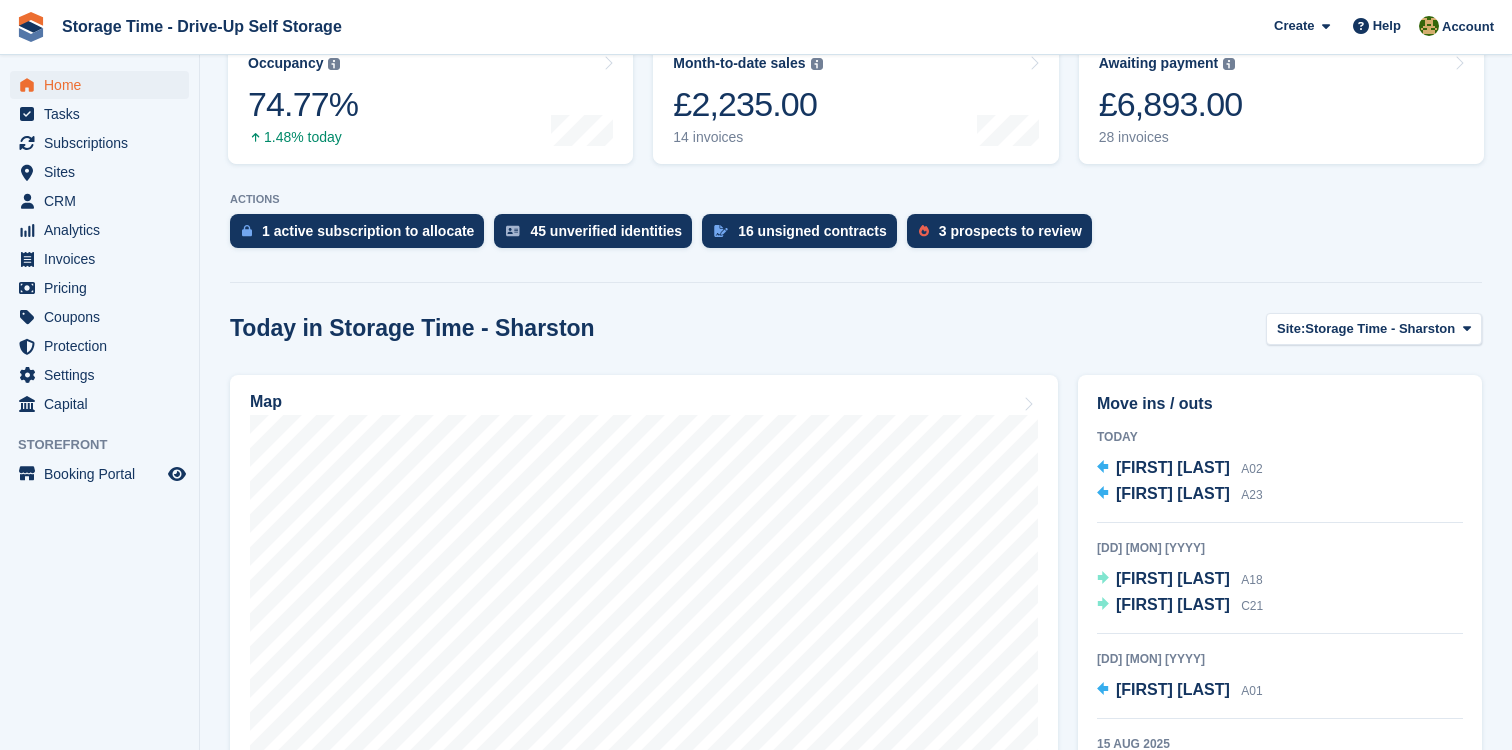 scroll, scrollTop: 531, scrollLeft: 0, axis: vertical 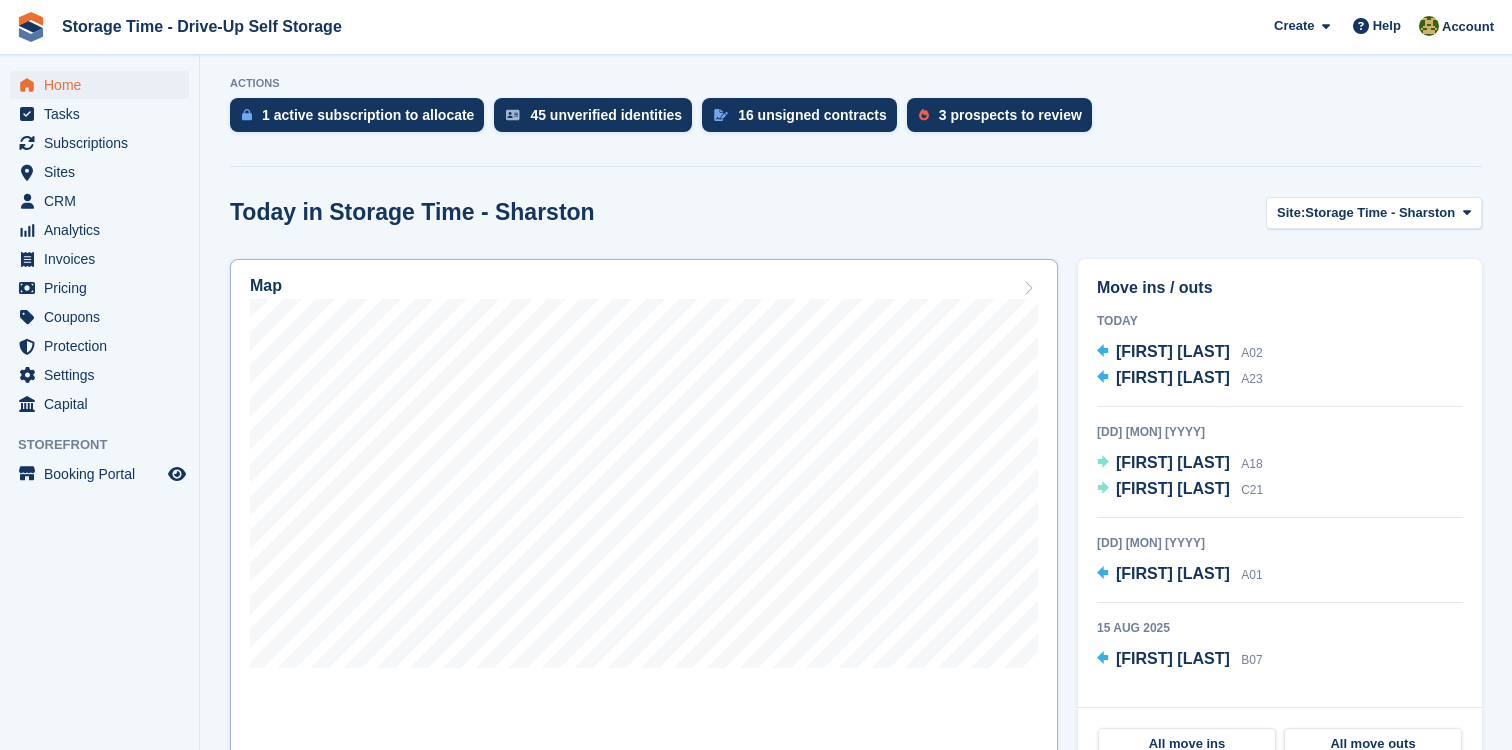 click on "Map" at bounding box center [644, 288] 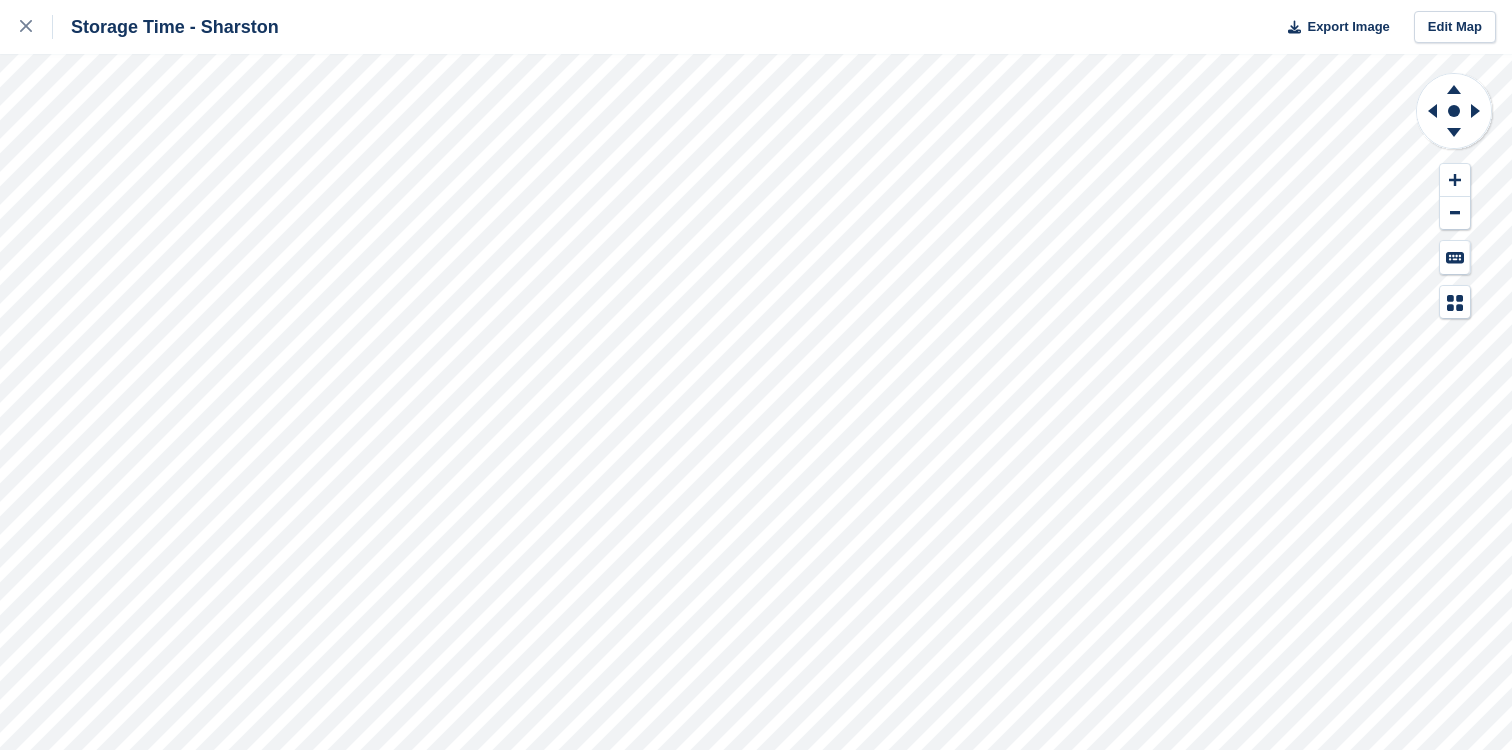 scroll, scrollTop: 0, scrollLeft: 0, axis: both 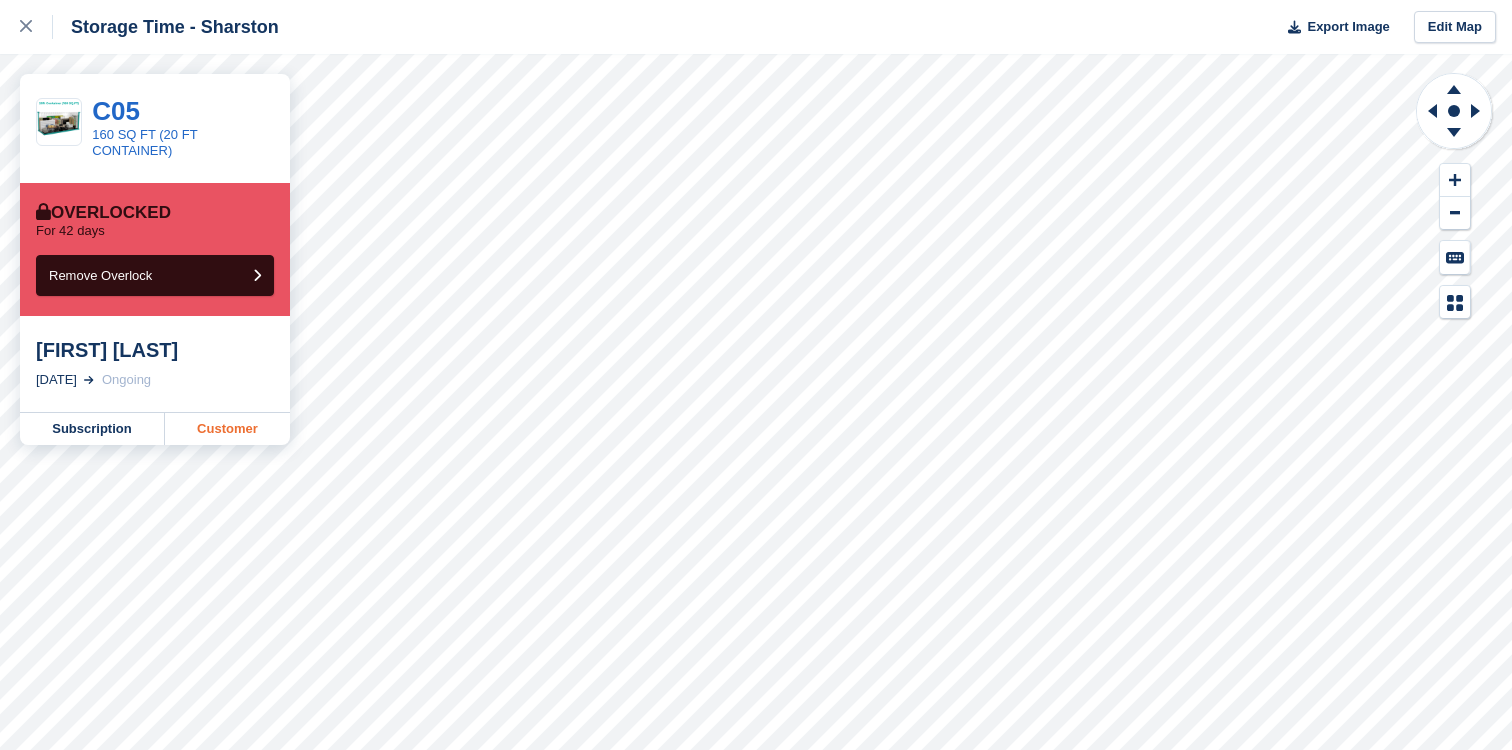 click on "Customer" at bounding box center (227, 429) 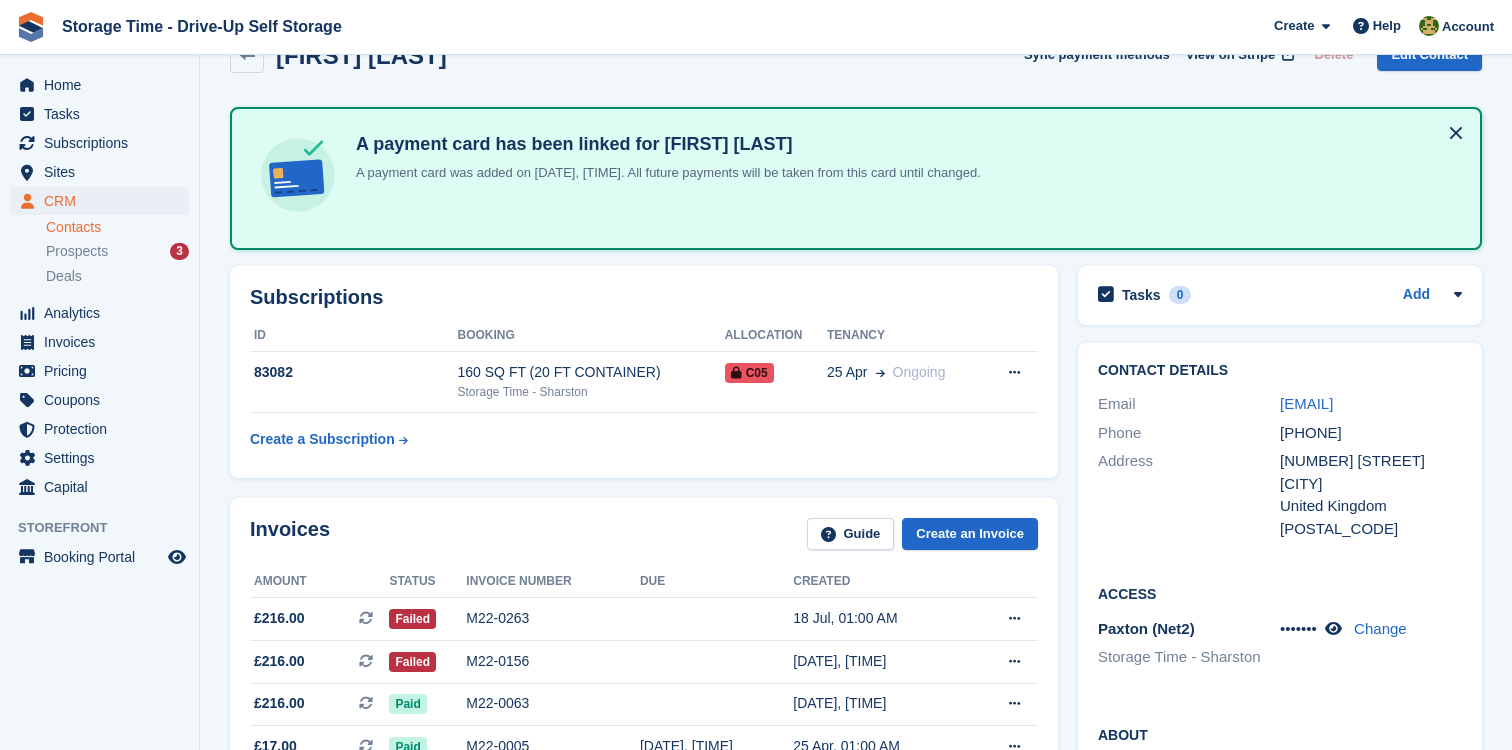 scroll, scrollTop: 182, scrollLeft: 0, axis: vertical 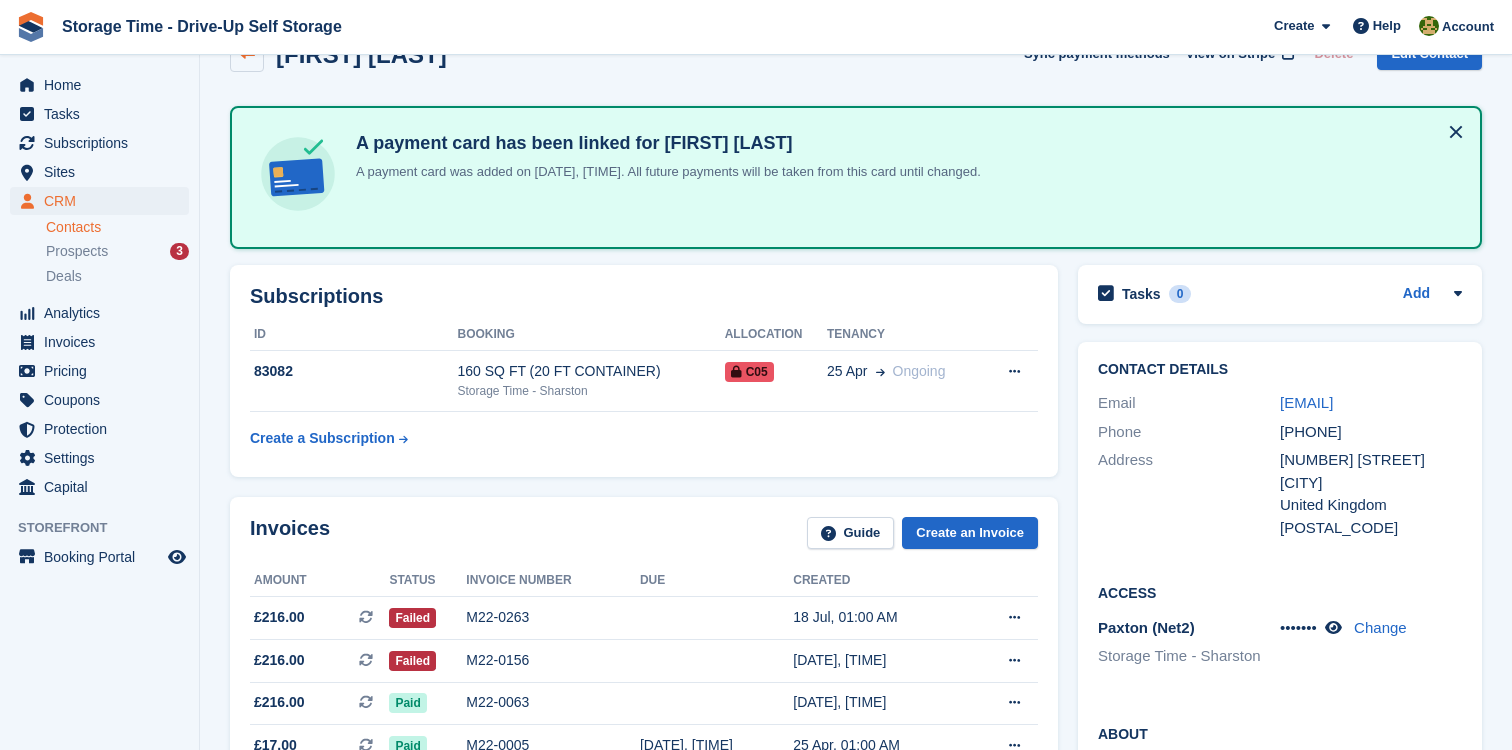 click at bounding box center (247, 54) 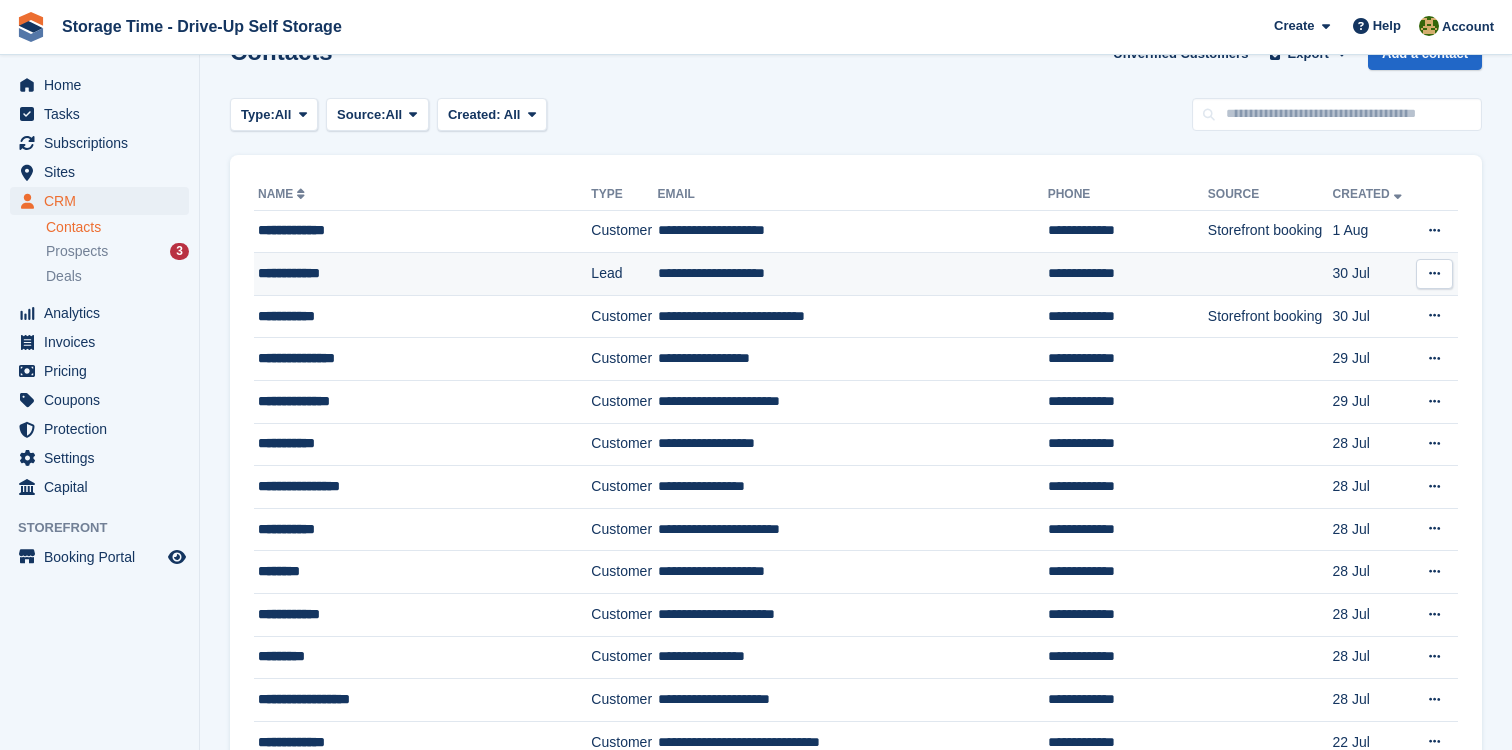 scroll, scrollTop: 0, scrollLeft: 0, axis: both 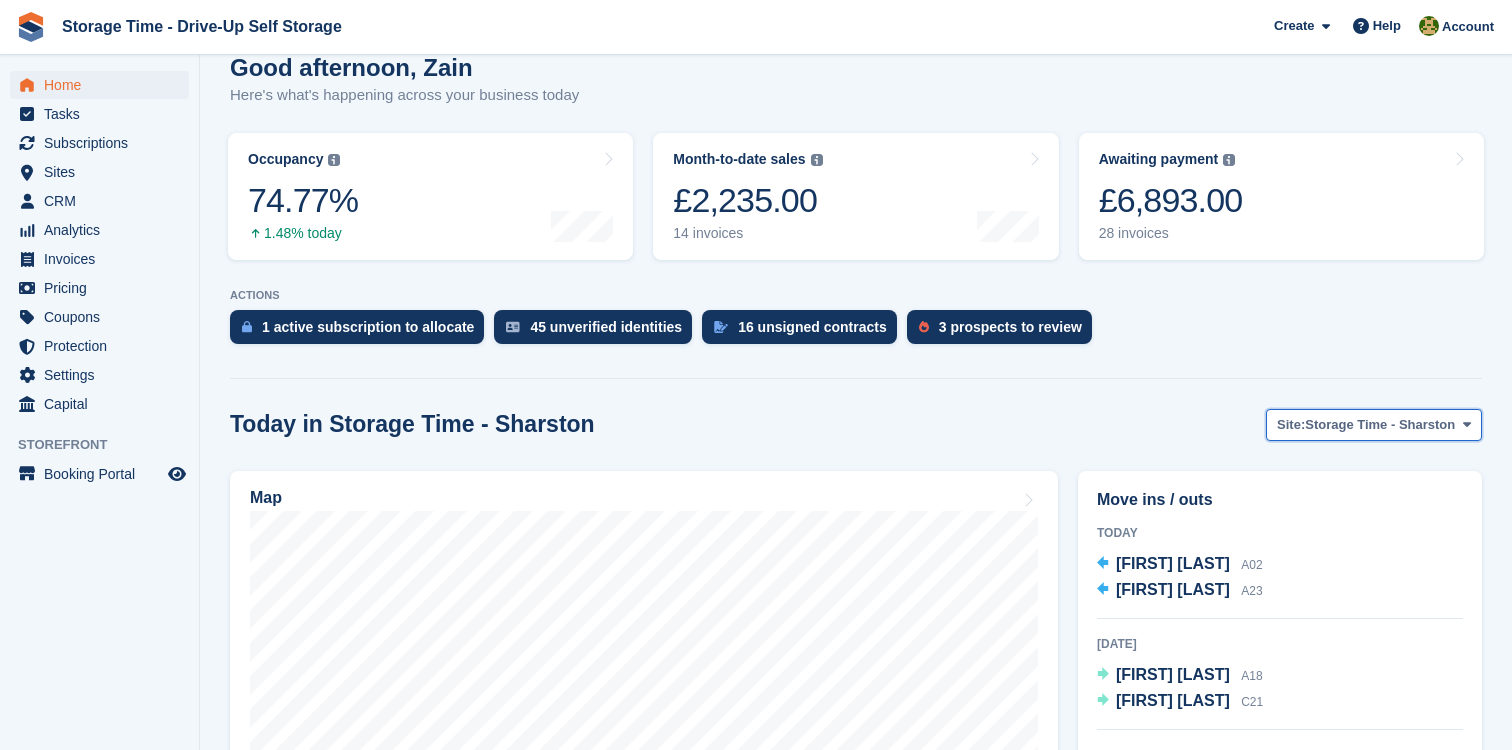 click on "Site:
Storage Time - [CITY]" at bounding box center [1374, 425] 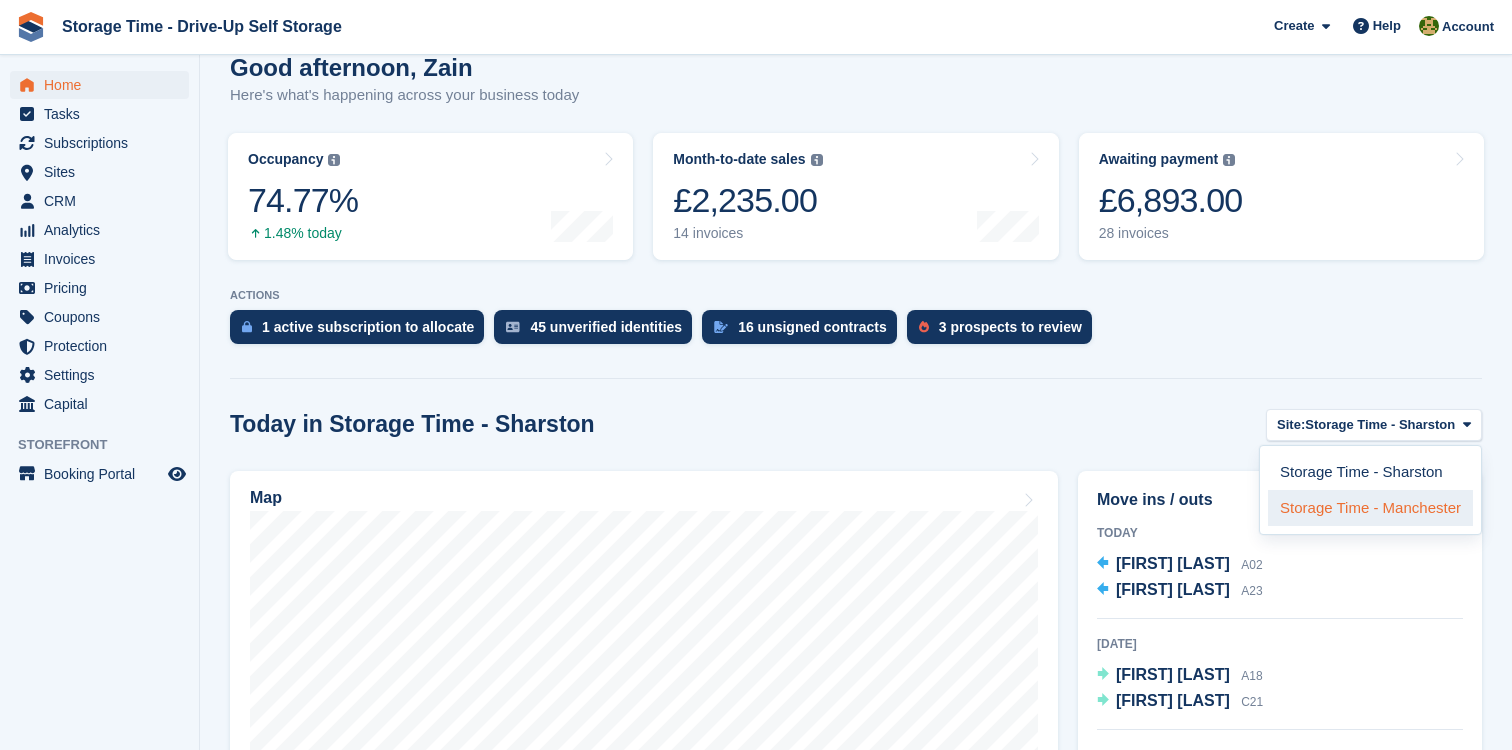 click on "Storage Time - Manchester" at bounding box center (1370, 508) 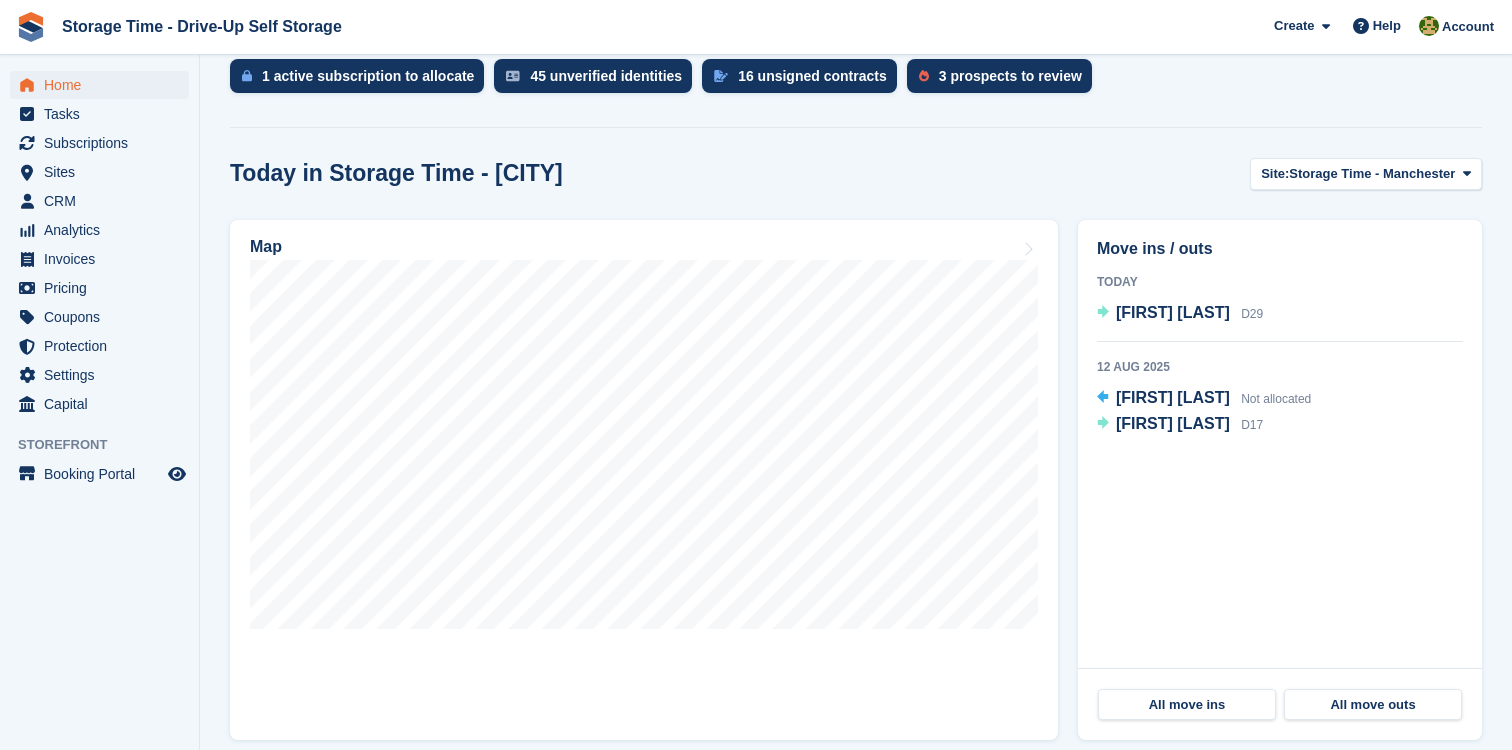 scroll, scrollTop: 586, scrollLeft: 0, axis: vertical 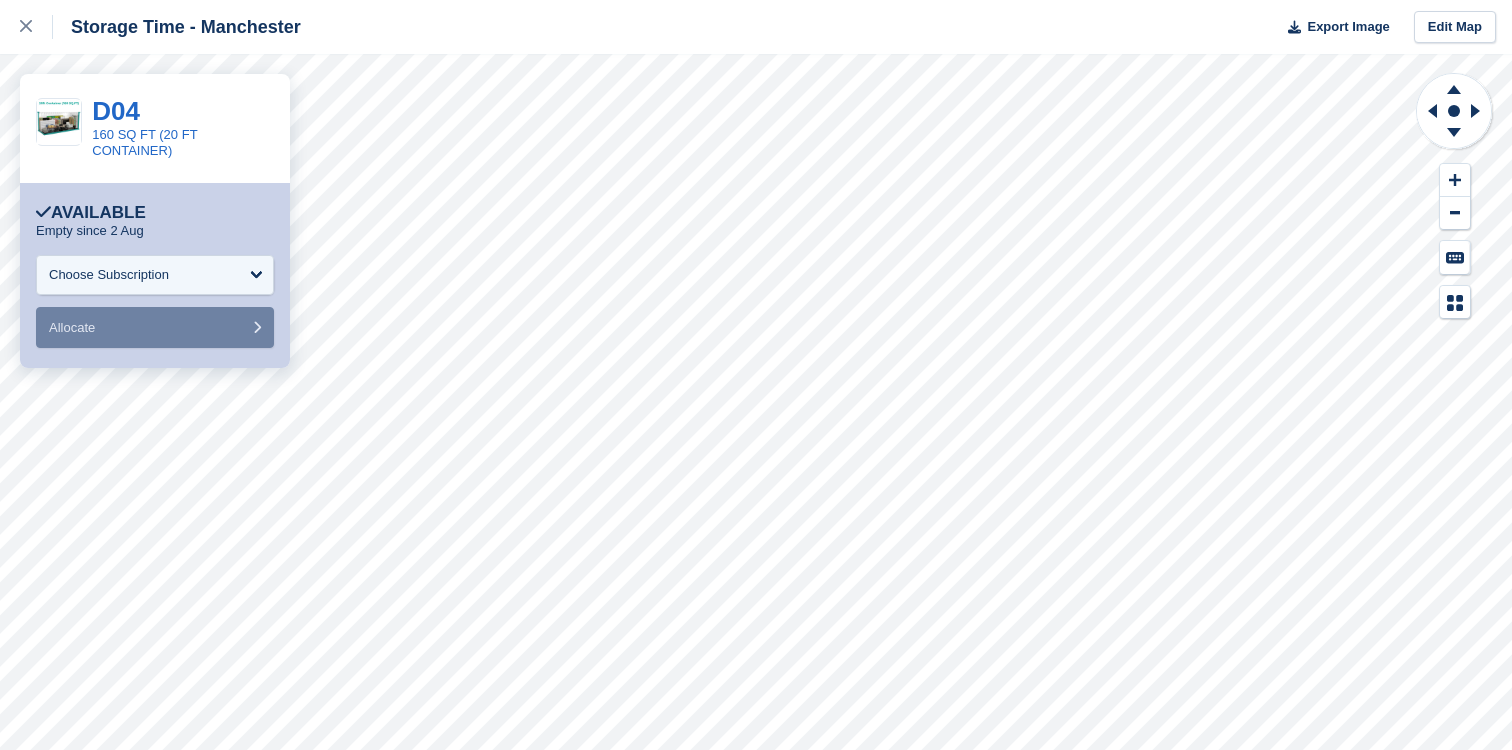 click on "160 SQ FT (20 FT CONTAINER)" at bounding box center [183, 143] 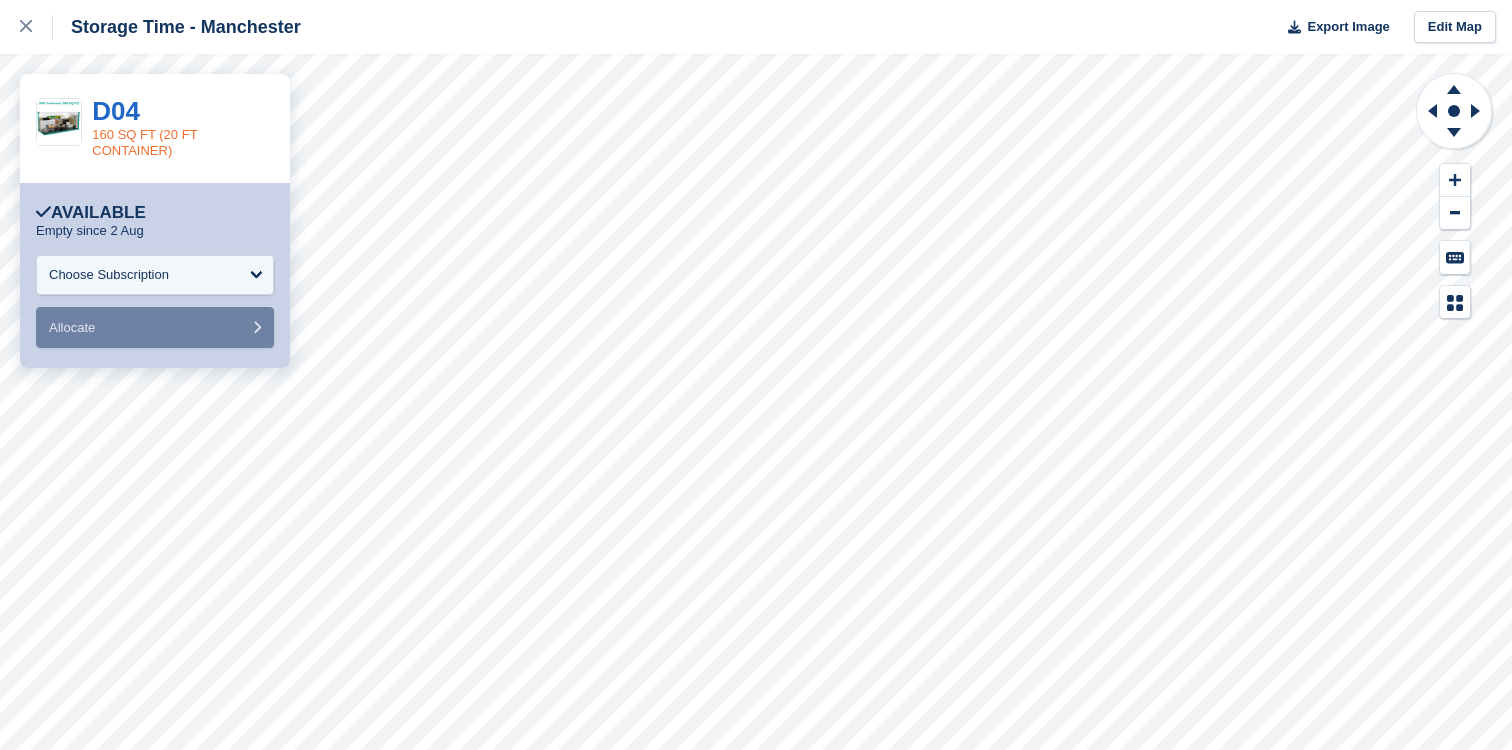 click on "160 SQ FT (20 FT CONTAINER)" at bounding box center (144, 142) 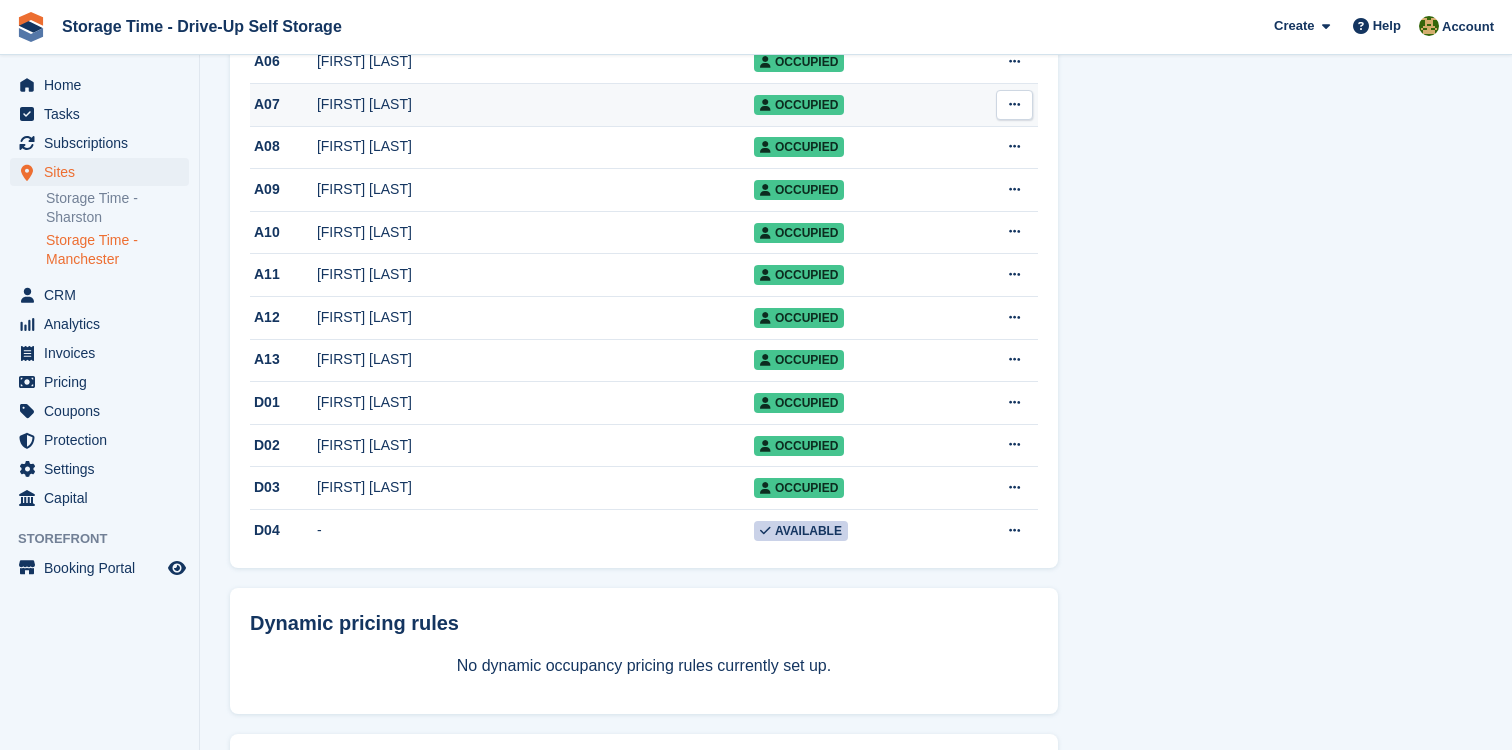 scroll, scrollTop: 1527, scrollLeft: 0, axis: vertical 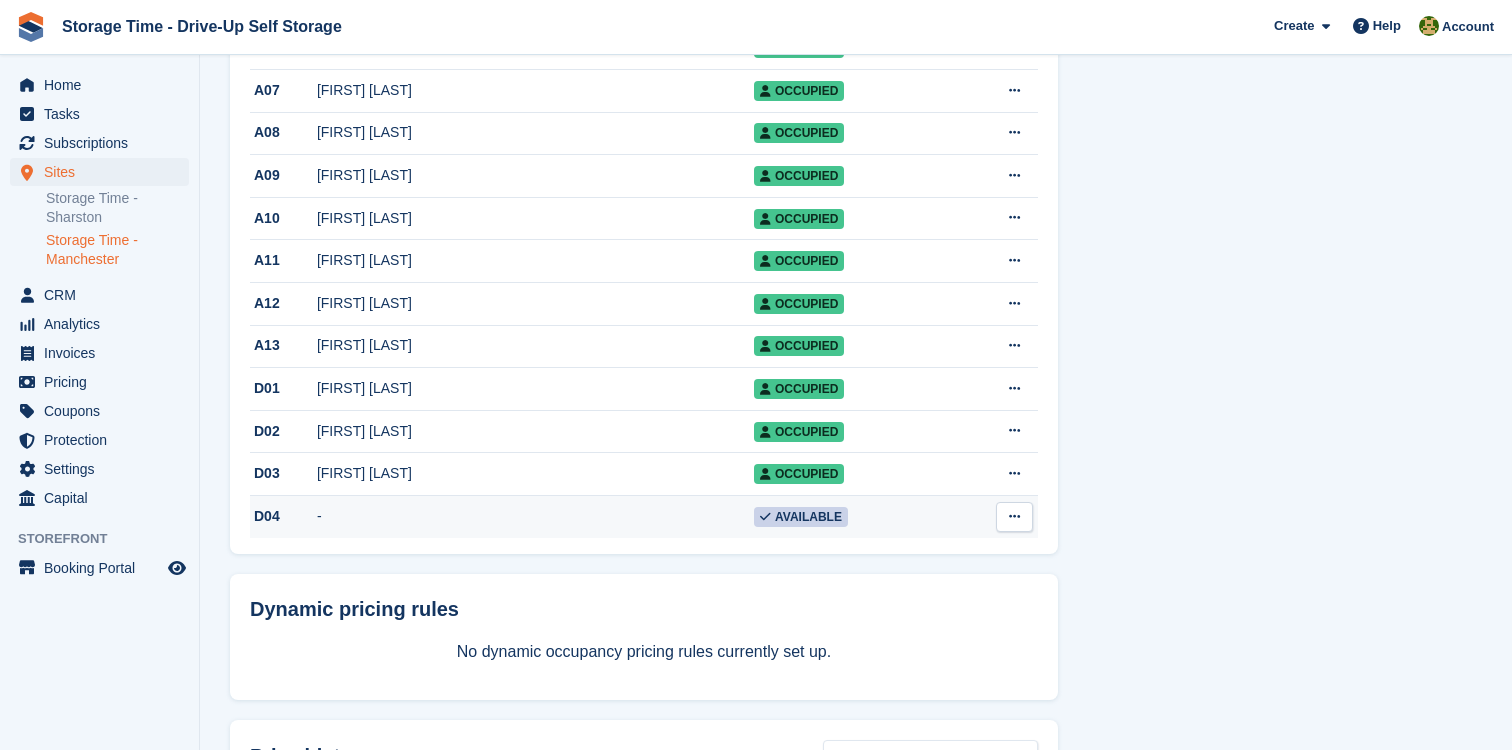 click on "-" at bounding box center (535, 516) 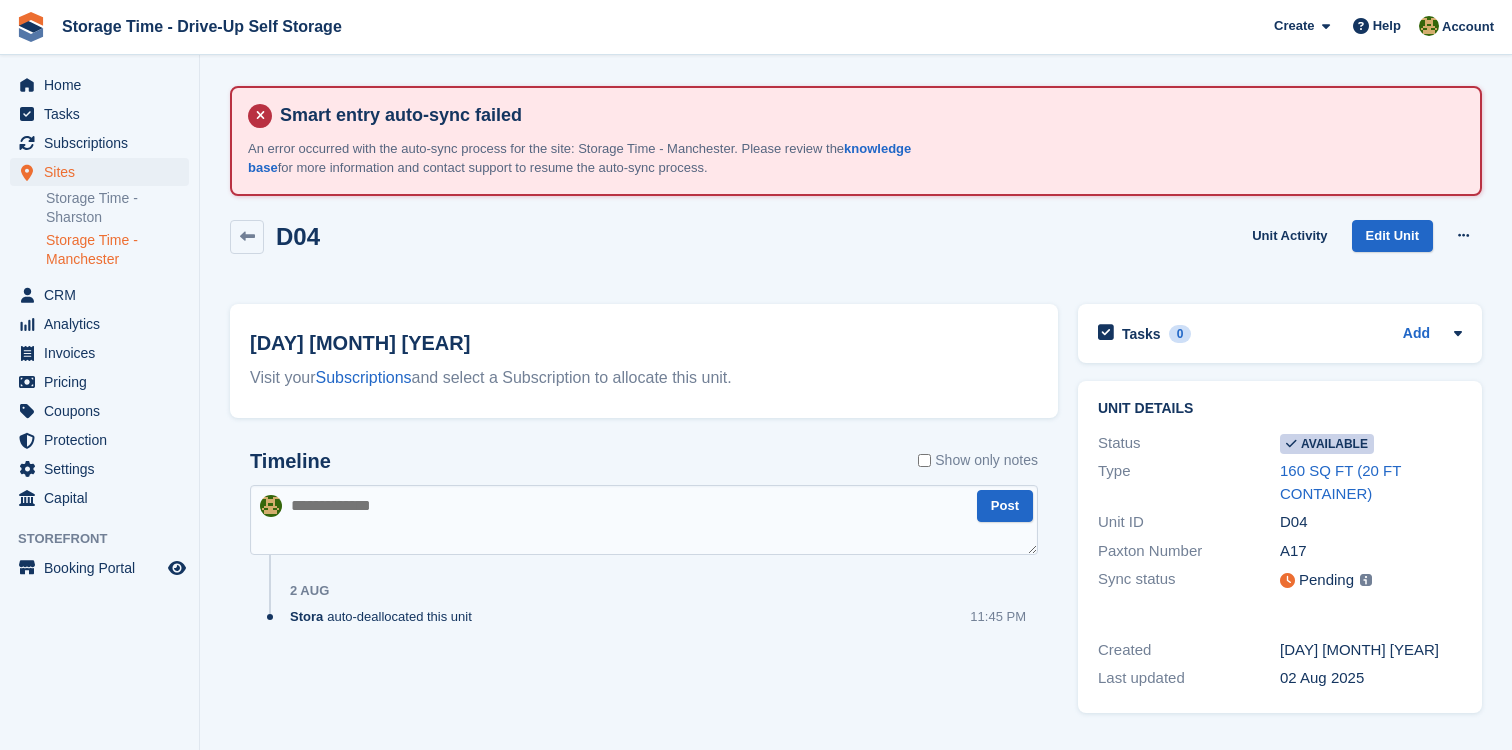 scroll, scrollTop: 0, scrollLeft: 0, axis: both 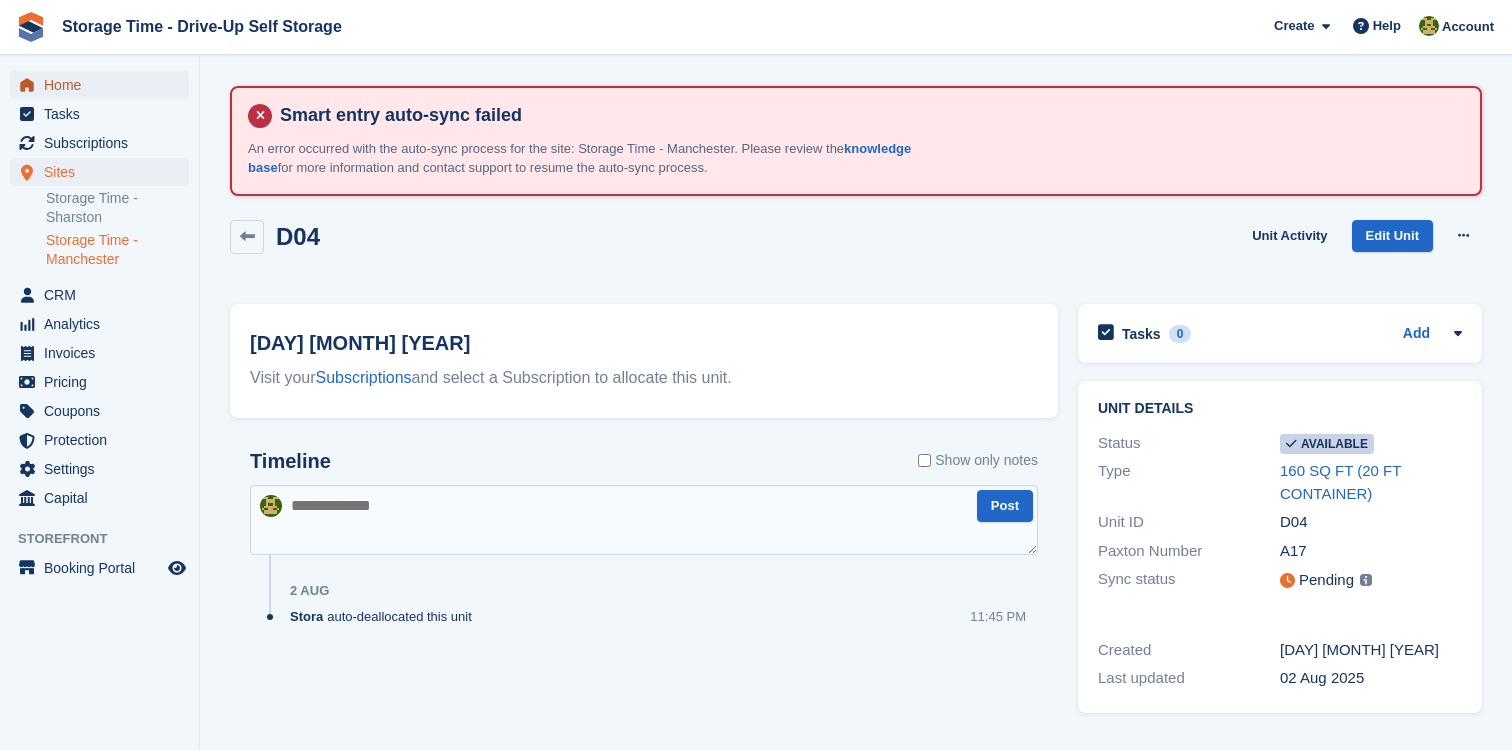 click on "Home" at bounding box center (104, 85) 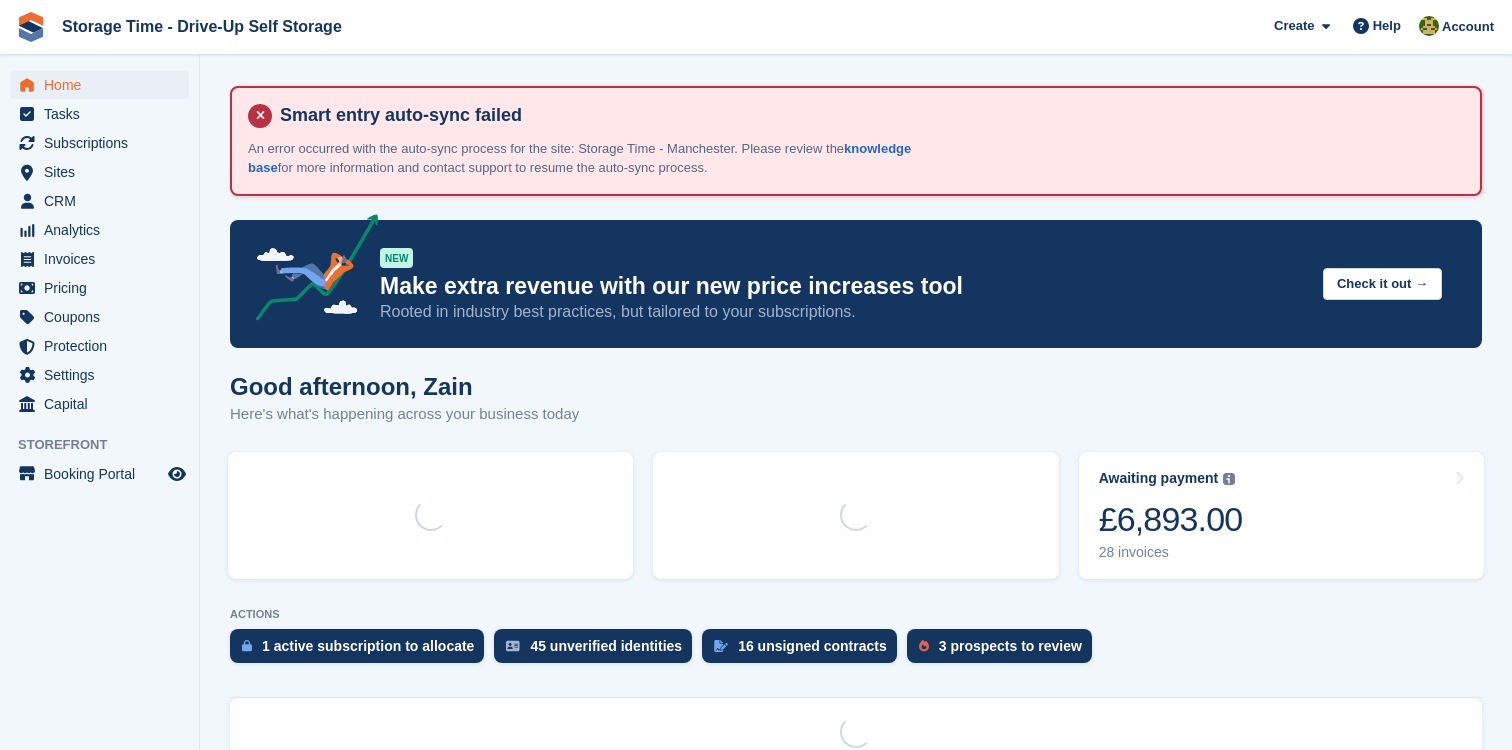 scroll, scrollTop: 0, scrollLeft: 0, axis: both 